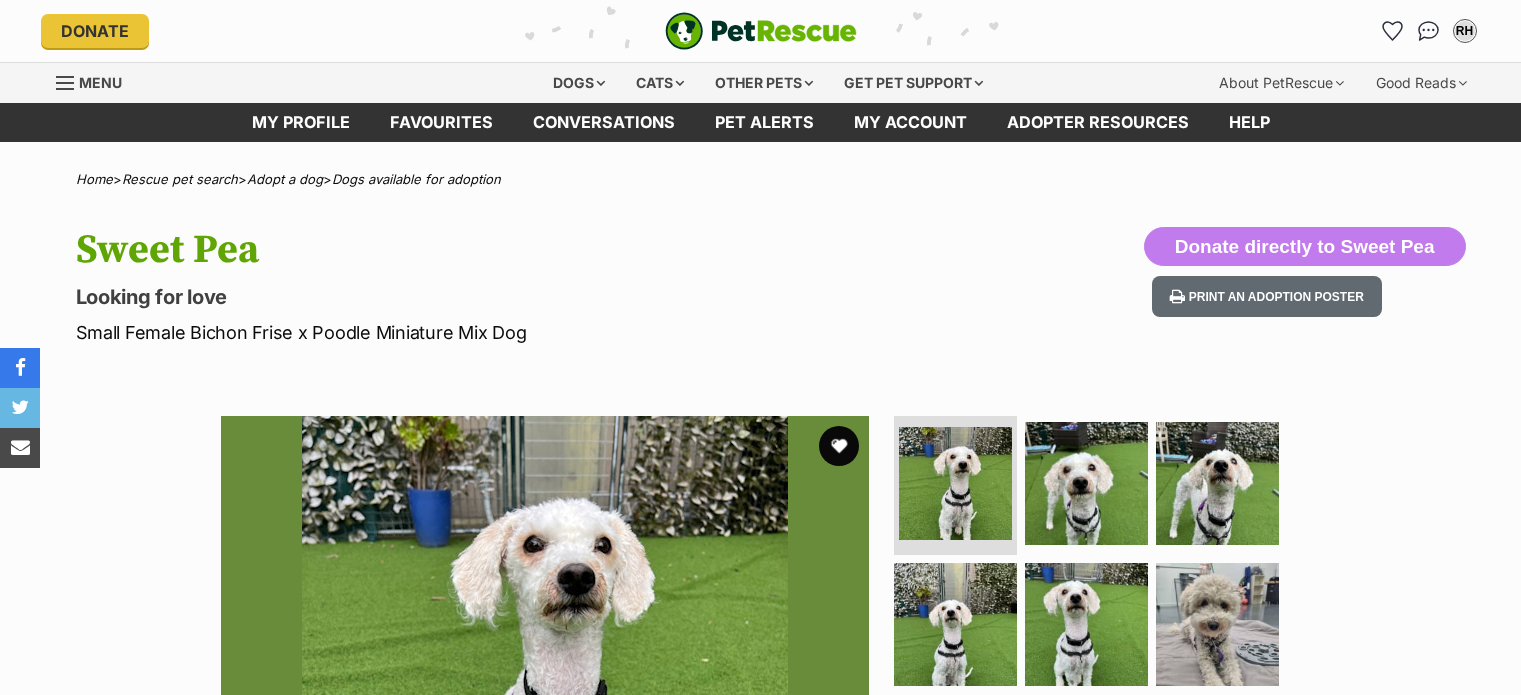 scroll, scrollTop: 0, scrollLeft: 0, axis: both 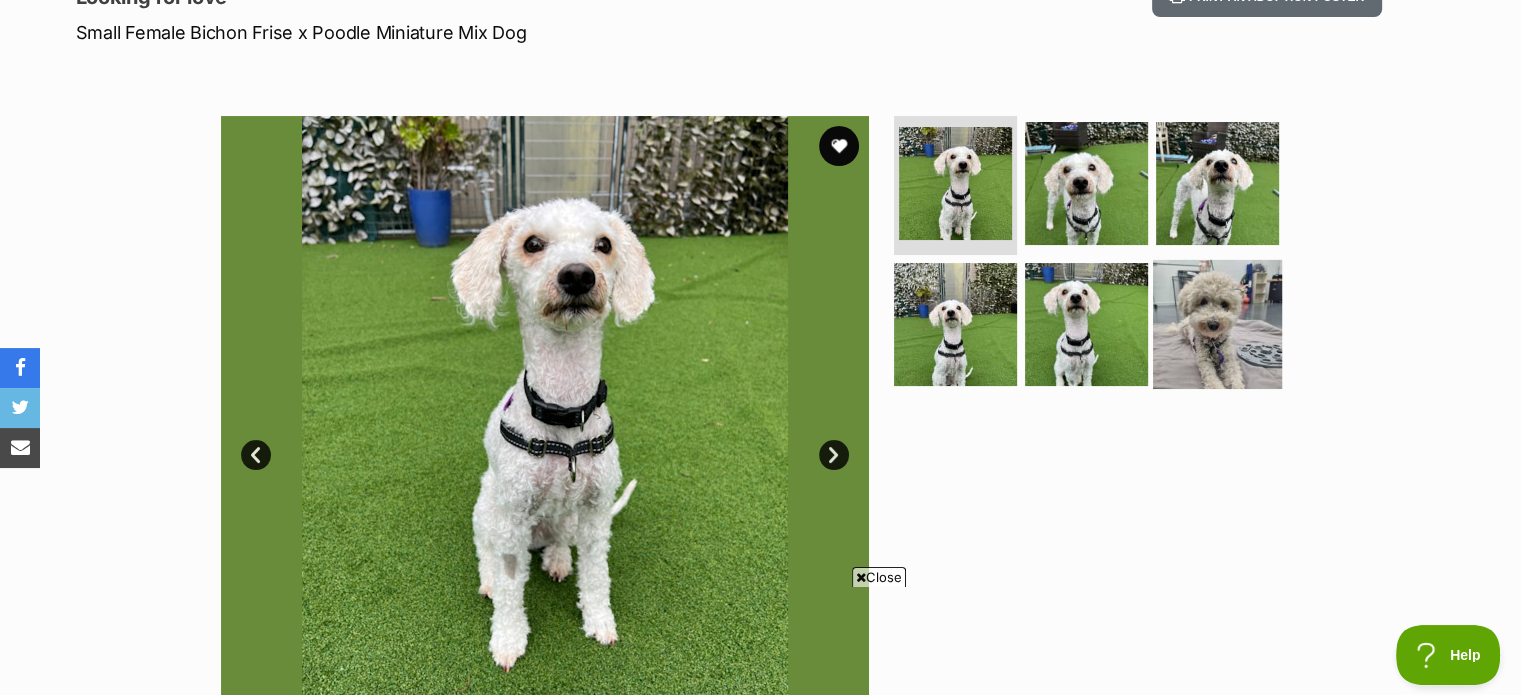 click at bounding box center (1217, 324) 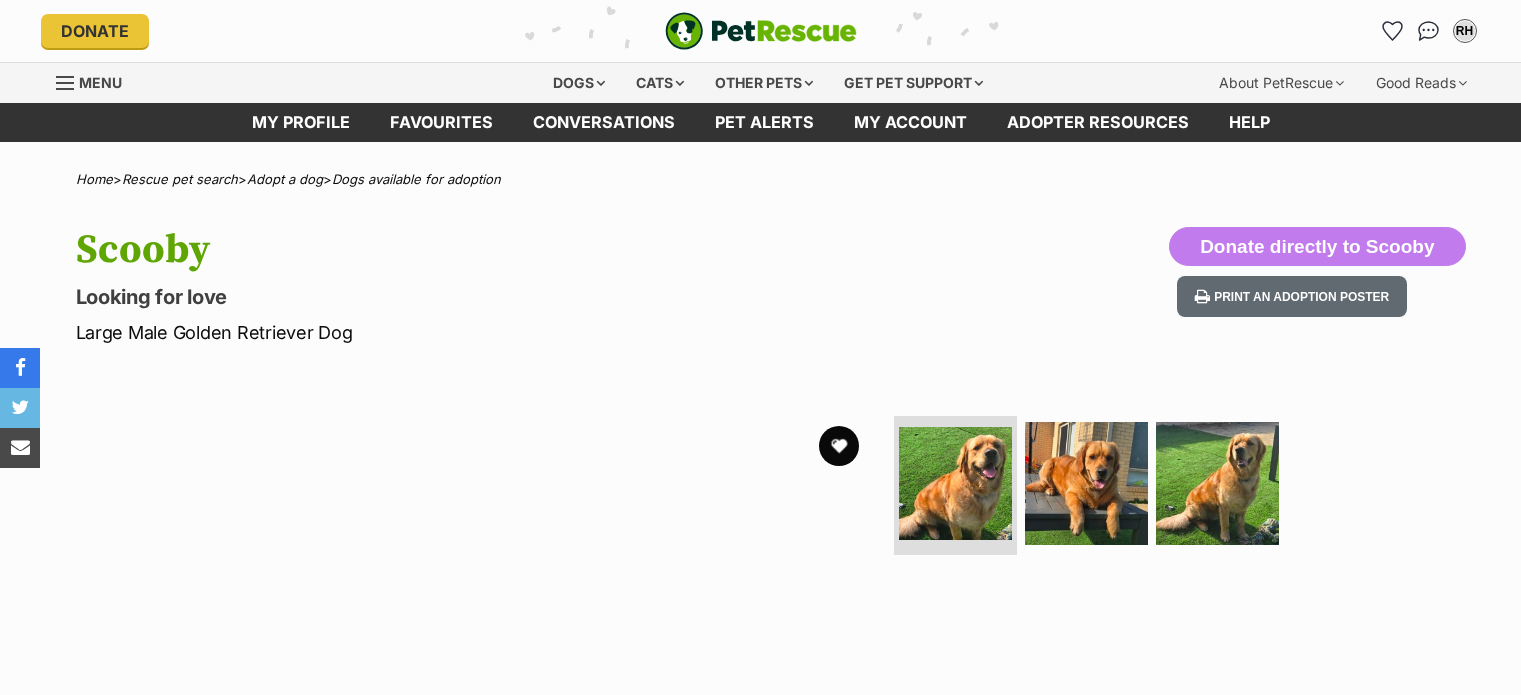 scroll, scrollTop: 0, scrollLeft: 0, axis: both 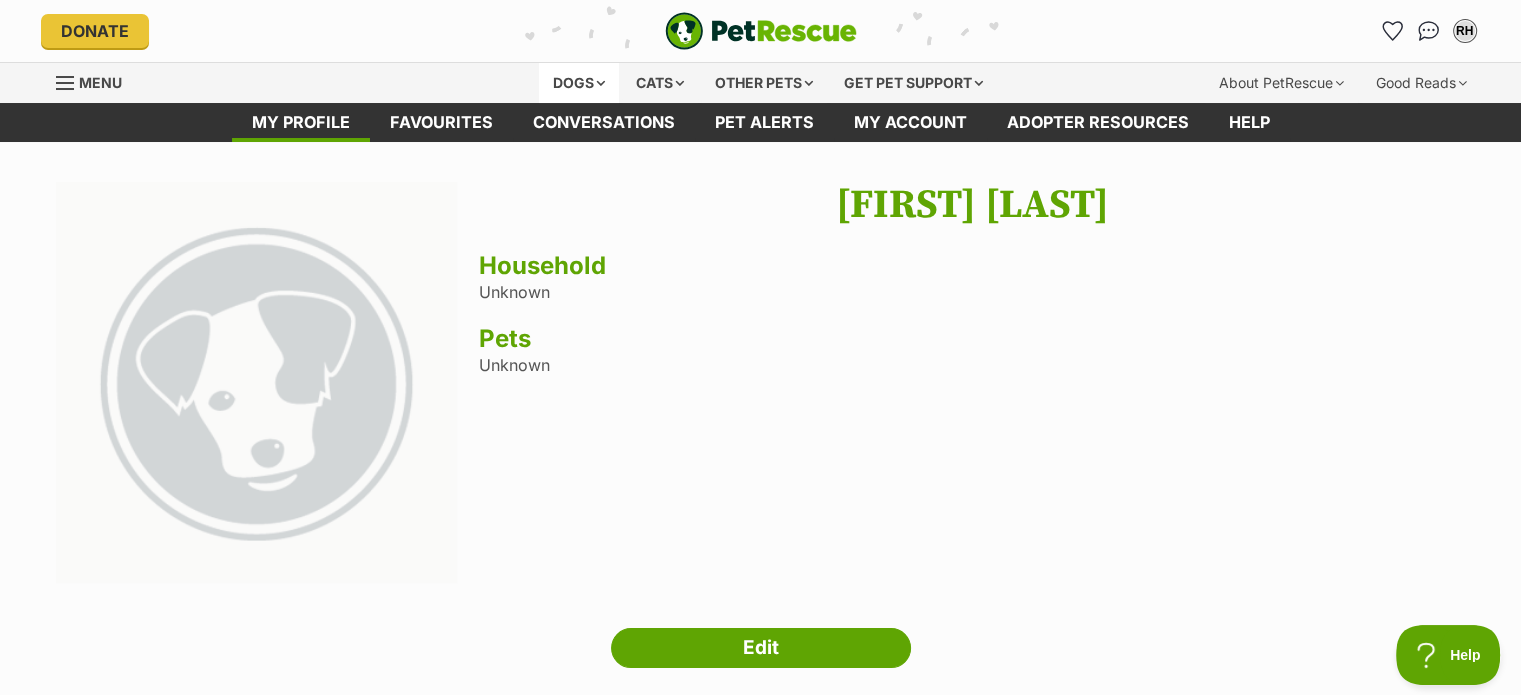 click on "Dogs" at bounding box center (579, 83) 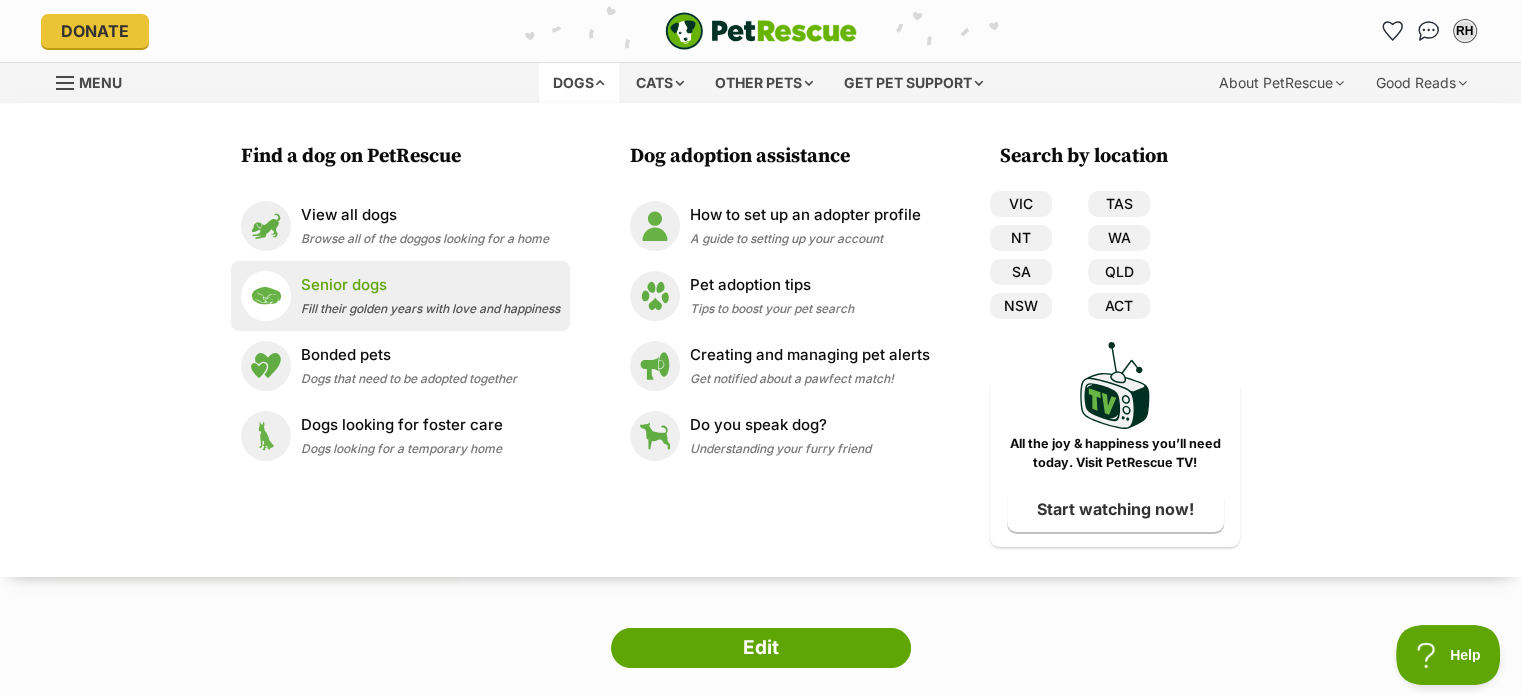 click on "Senior dogs" at bounding box center (430, 285) 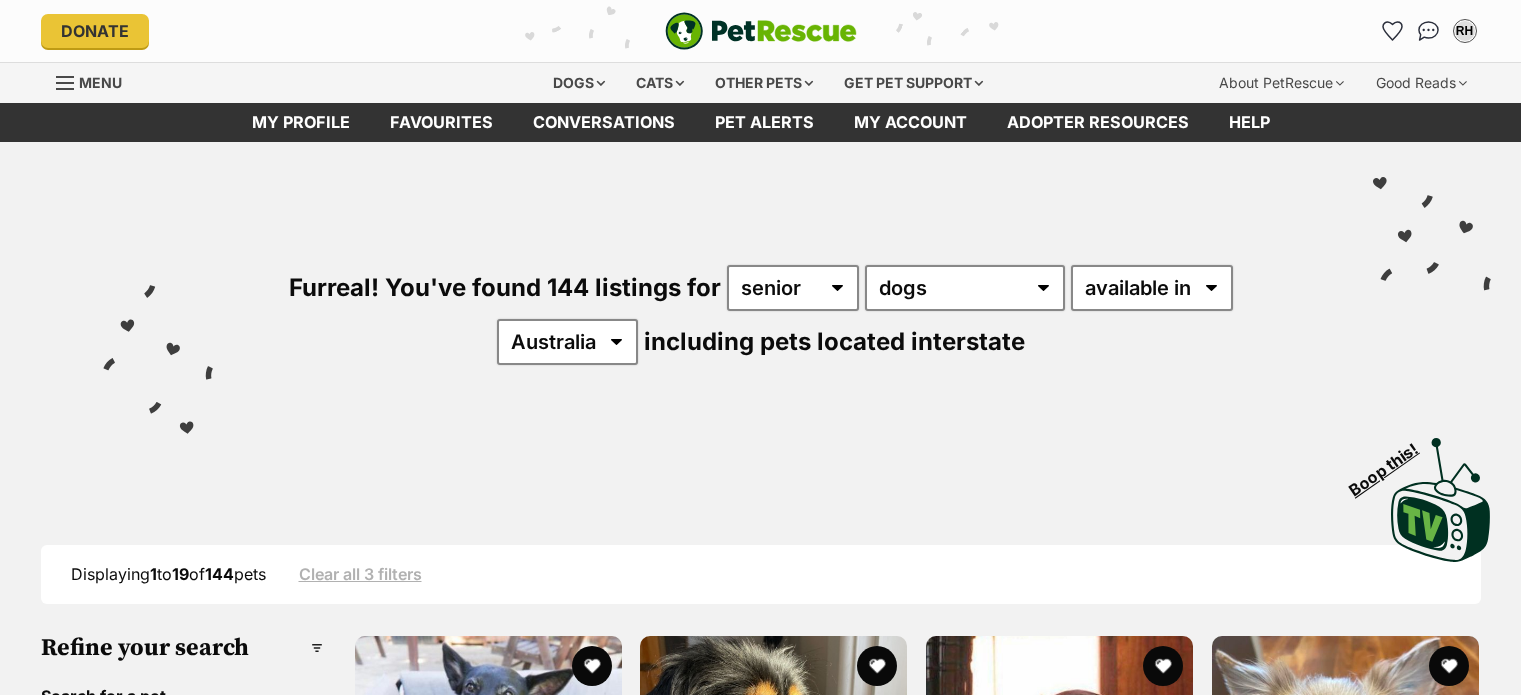 scroll, scrollTop: 0, scrollLeft: 0, axis: both 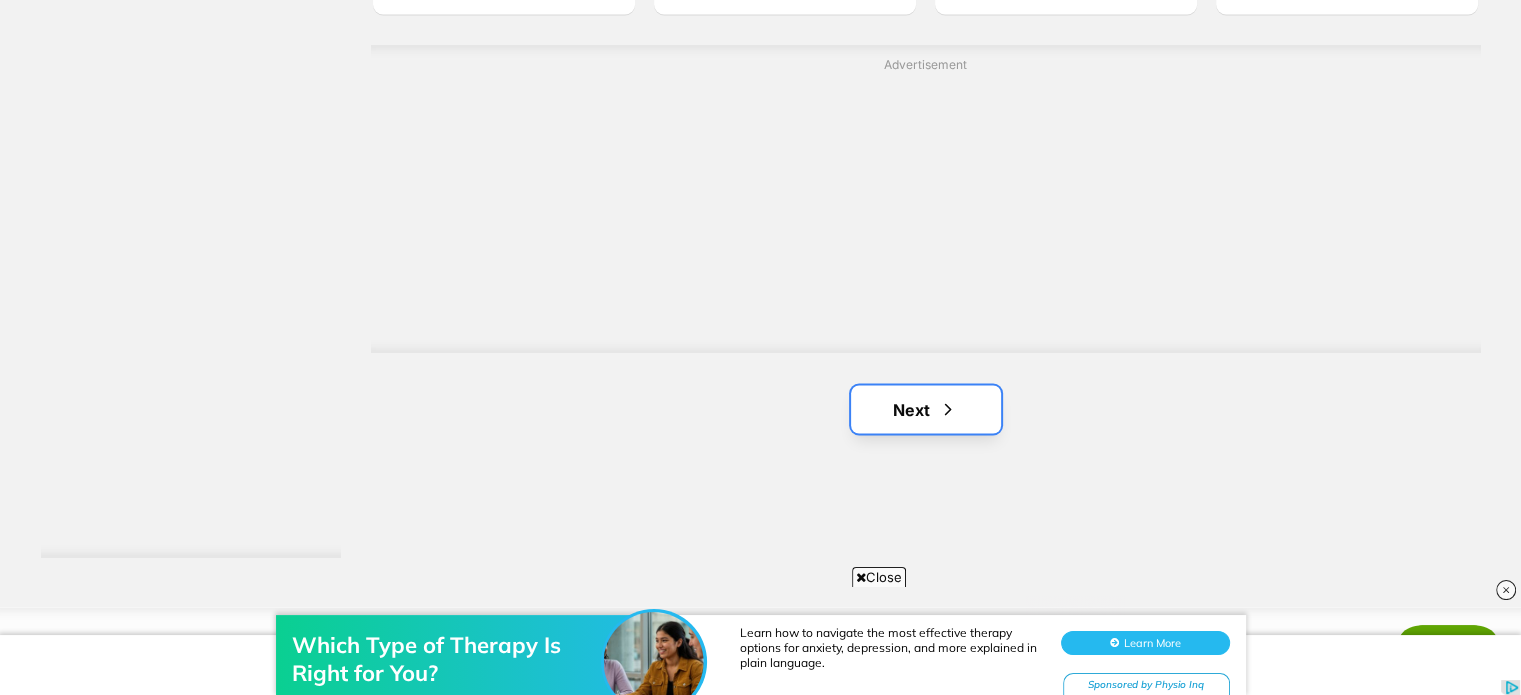 click on "Next" at bounding box center [926, 409] 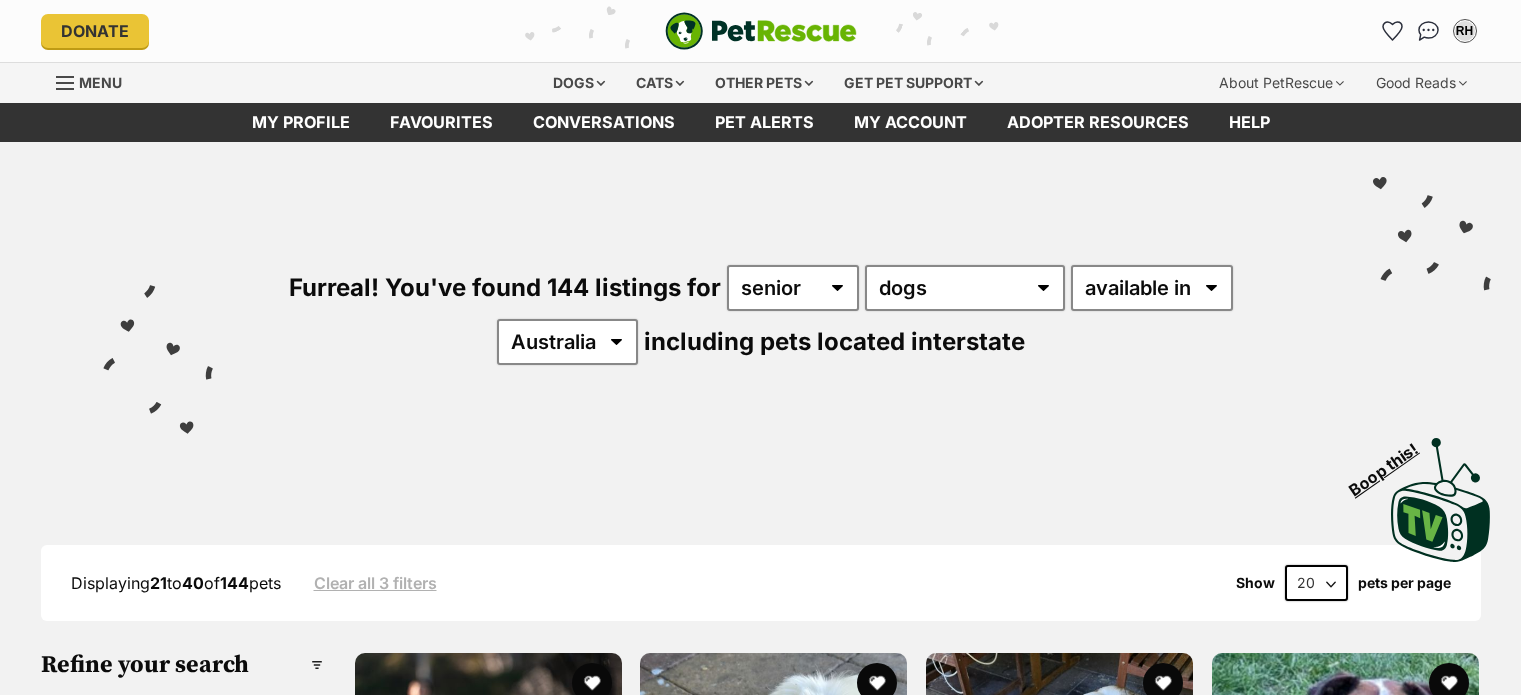 scroll, scrollTop: 0, scrollLeft: 0, axis: both 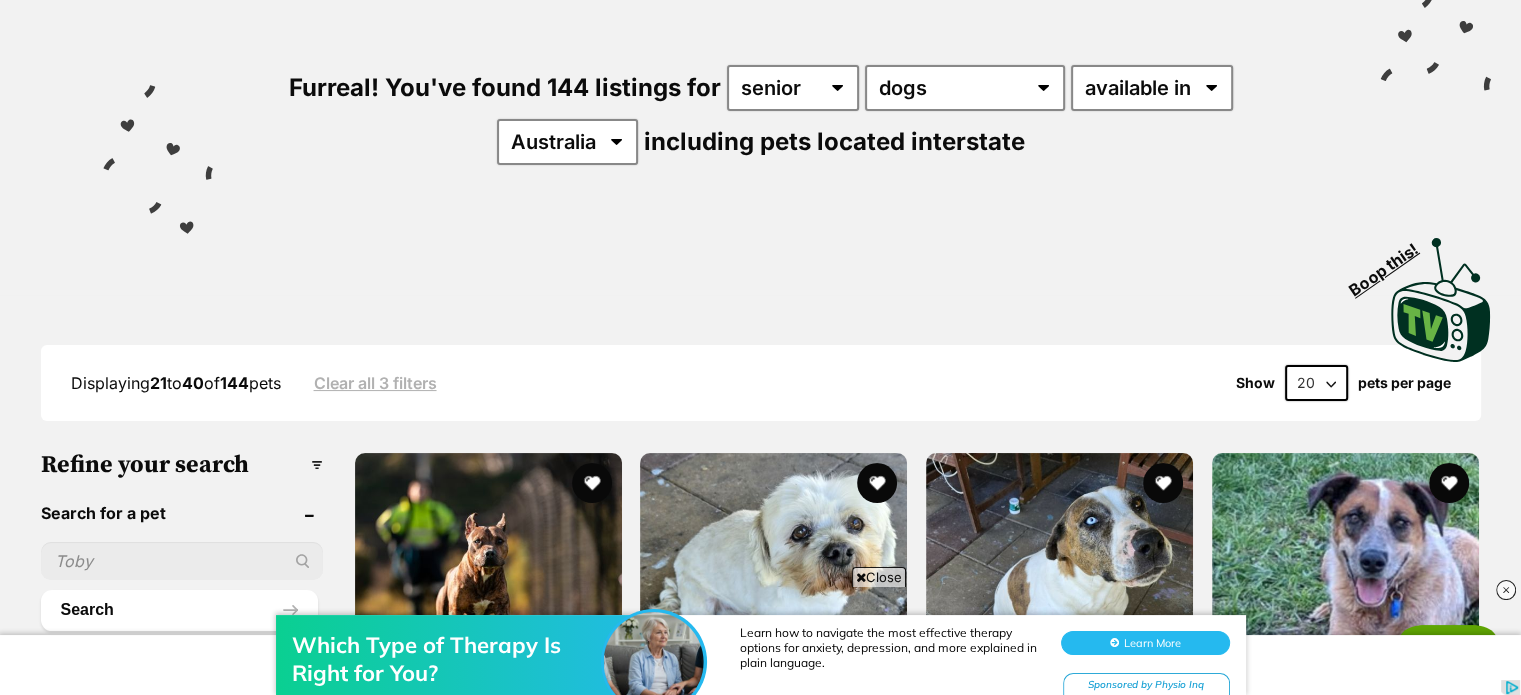 click on "20 40 60" at bounding box center (1316, 383) 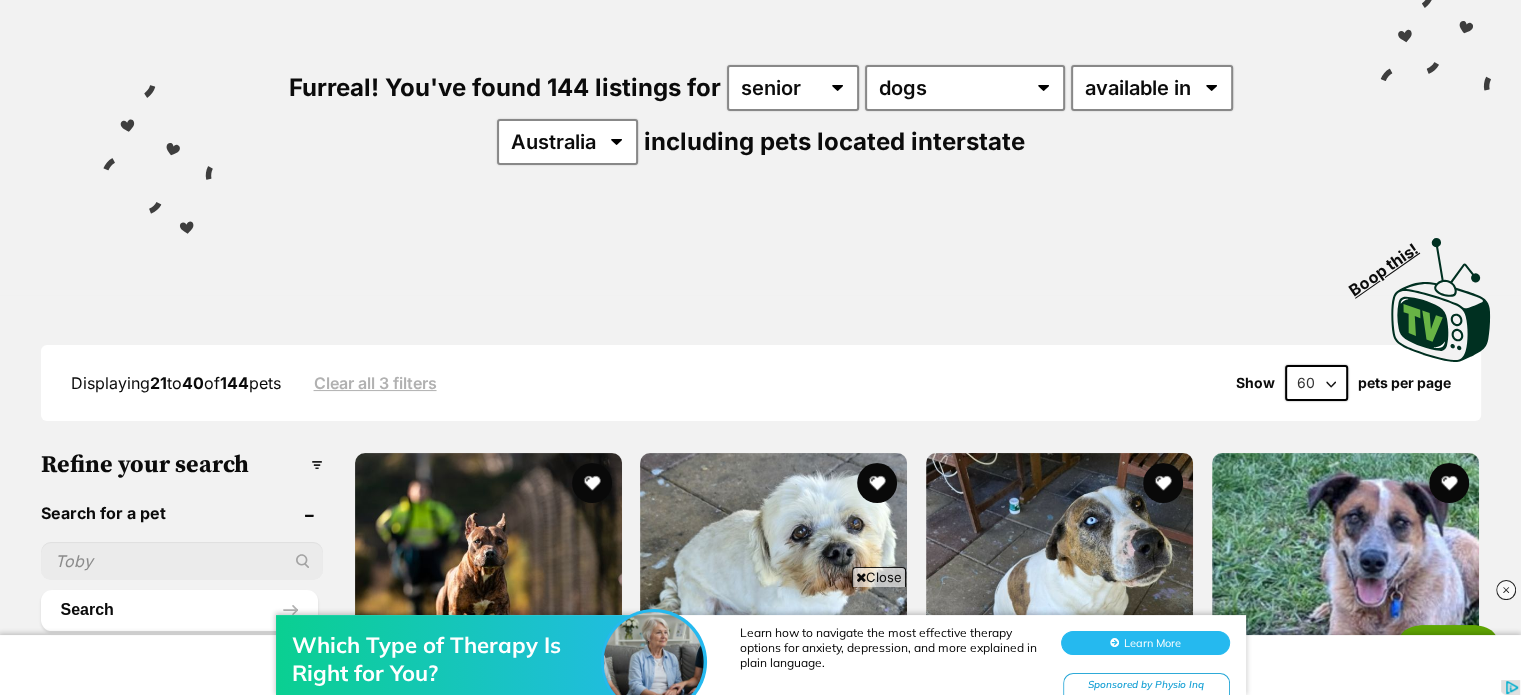 click on "20 40 60" at bounding box center [1316, 383] 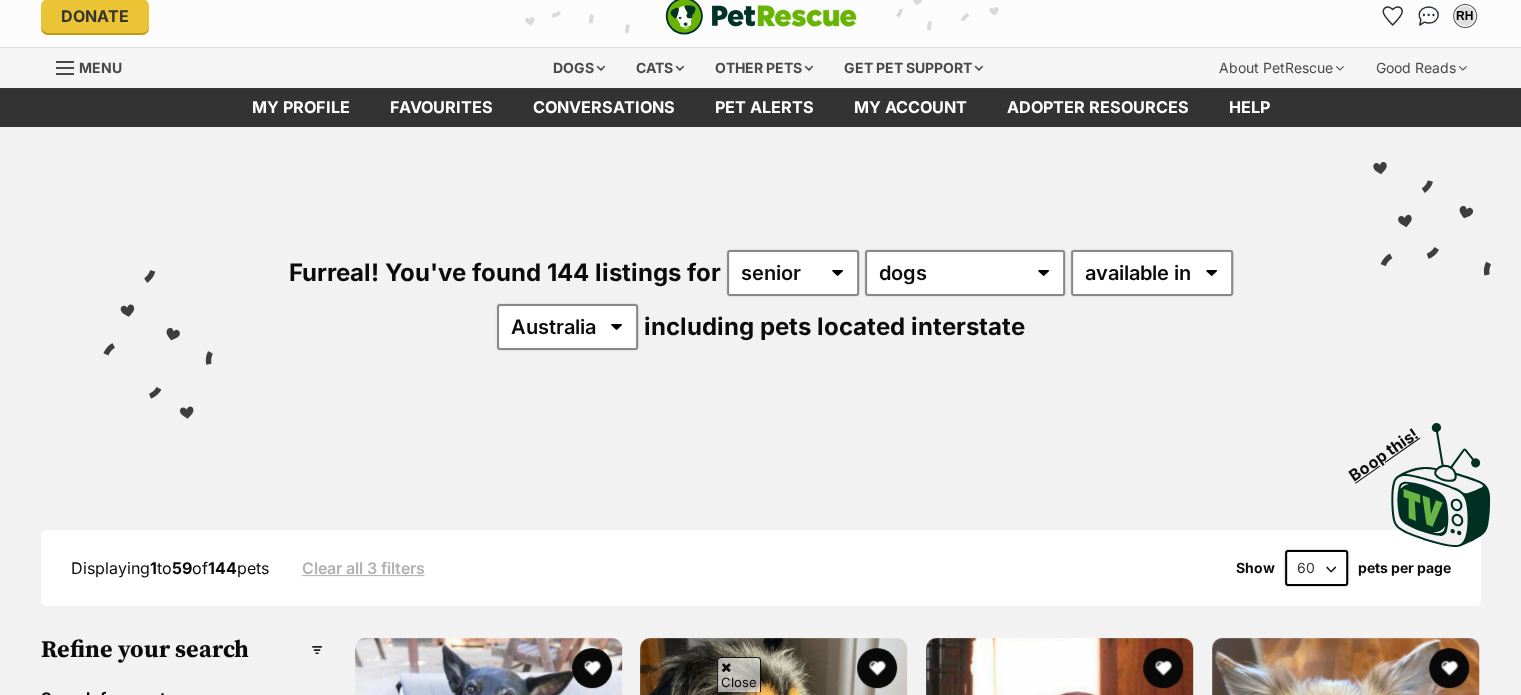 scroll, scrollTop: 400, scrollLeft: 0, axis: vertical 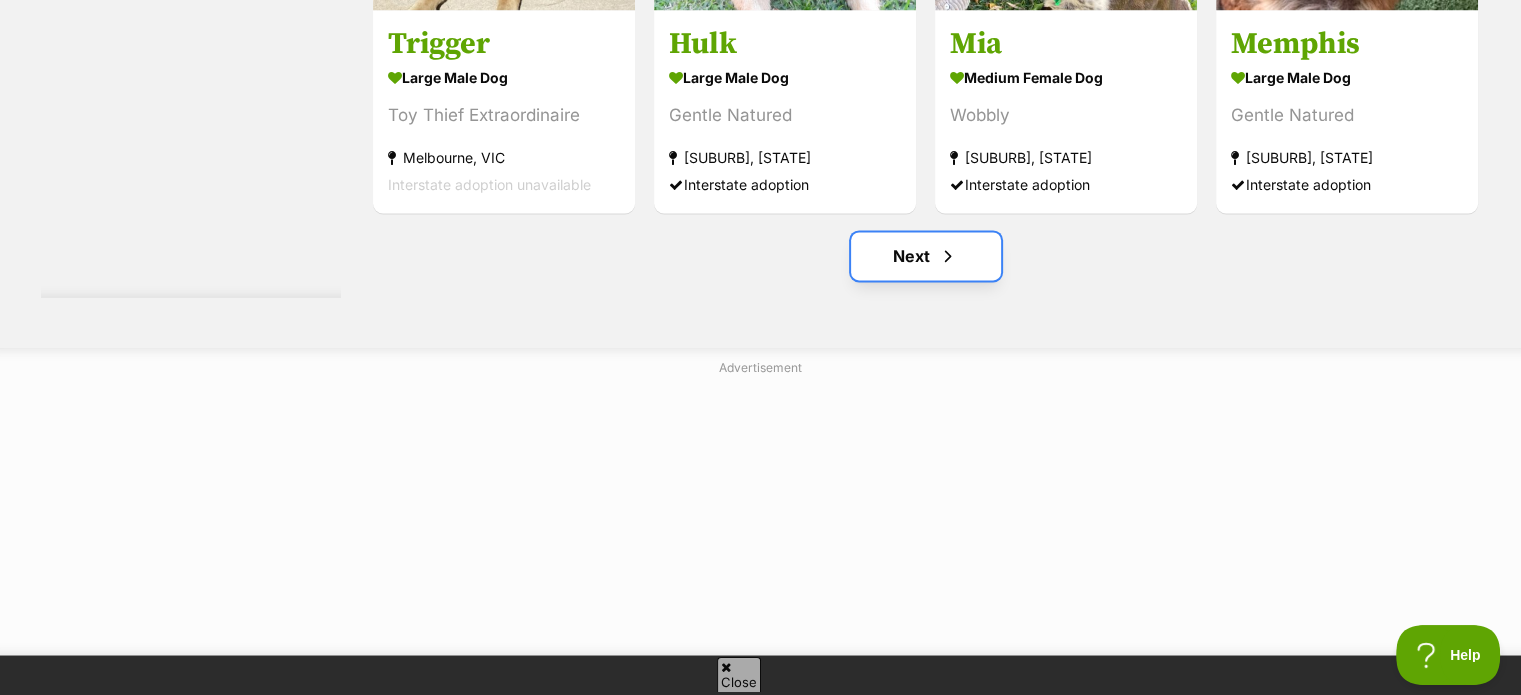 click at bounding box center [948, 256] 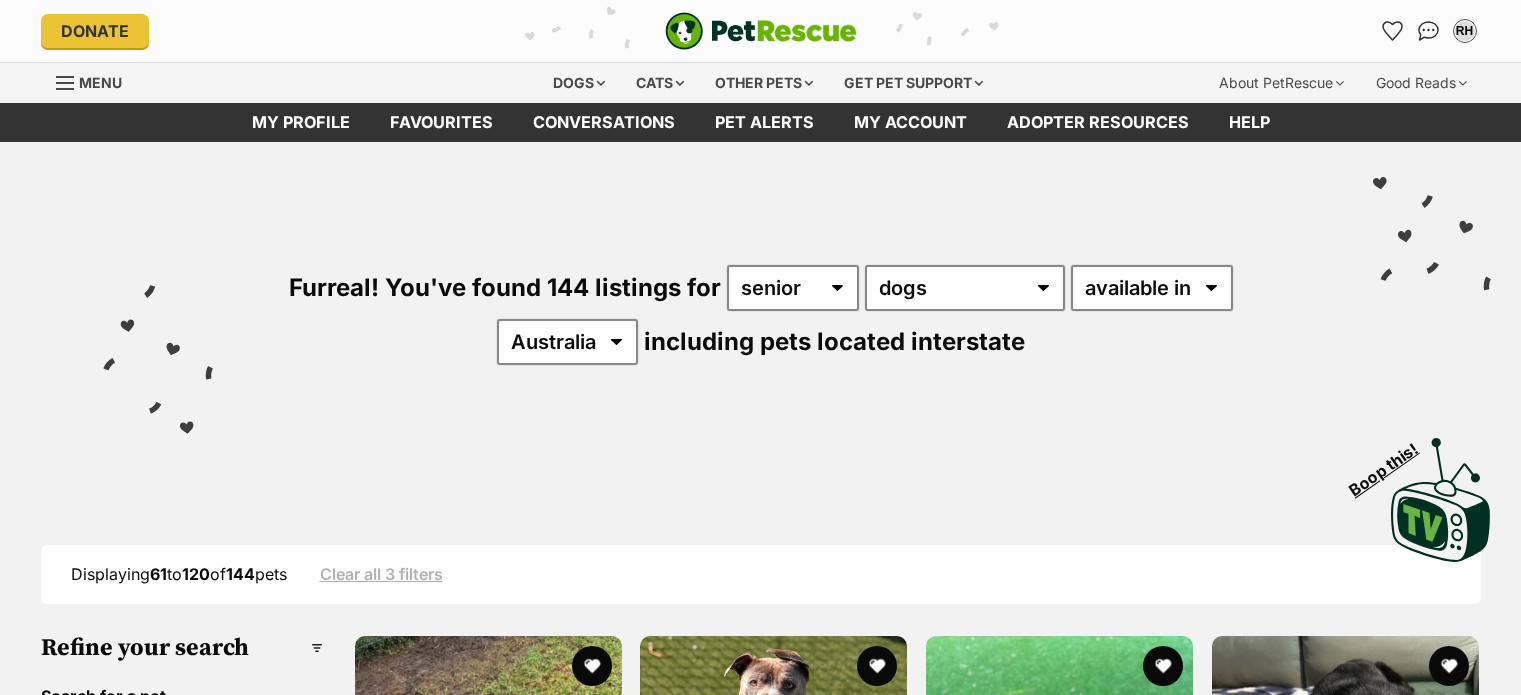scroll, scrollTop: 0, scrollLeft: 0, axis: both 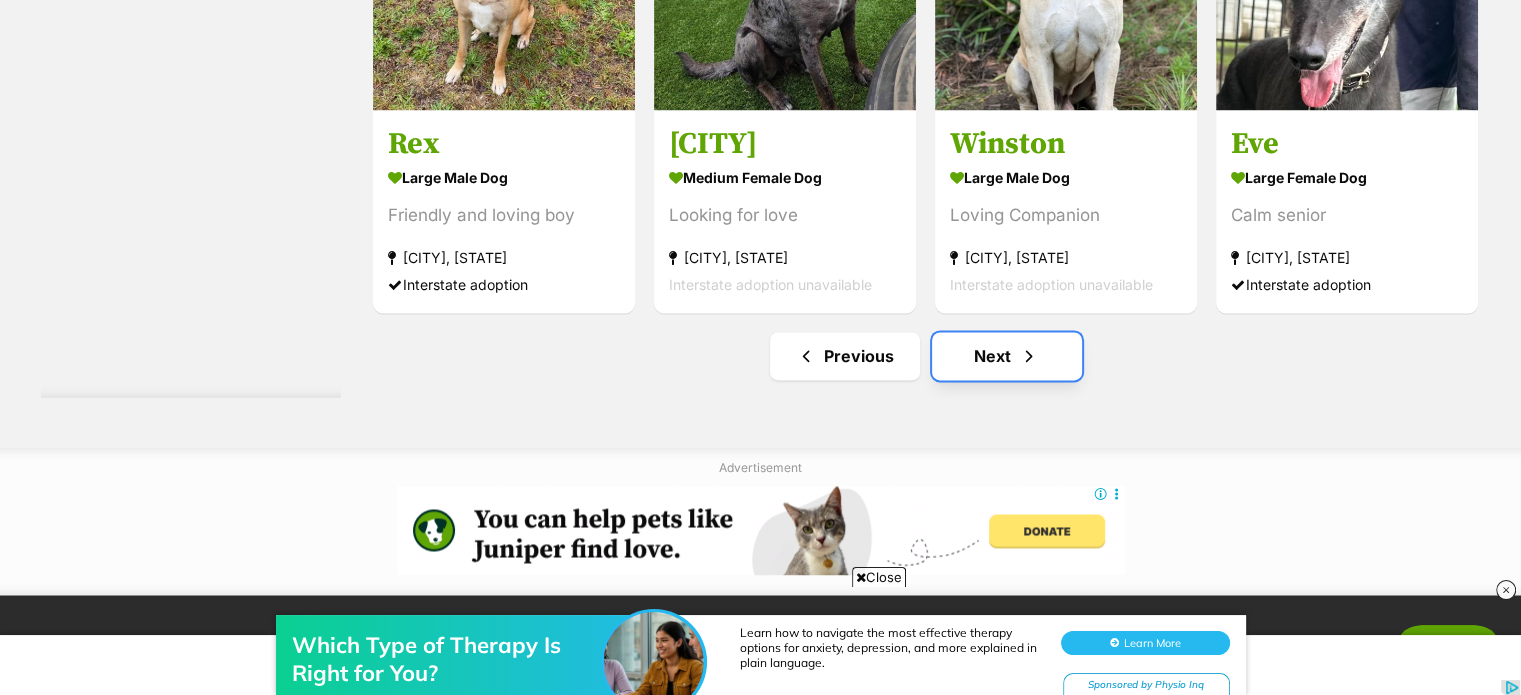 click on "Next" at bounding box center [1007, 356] 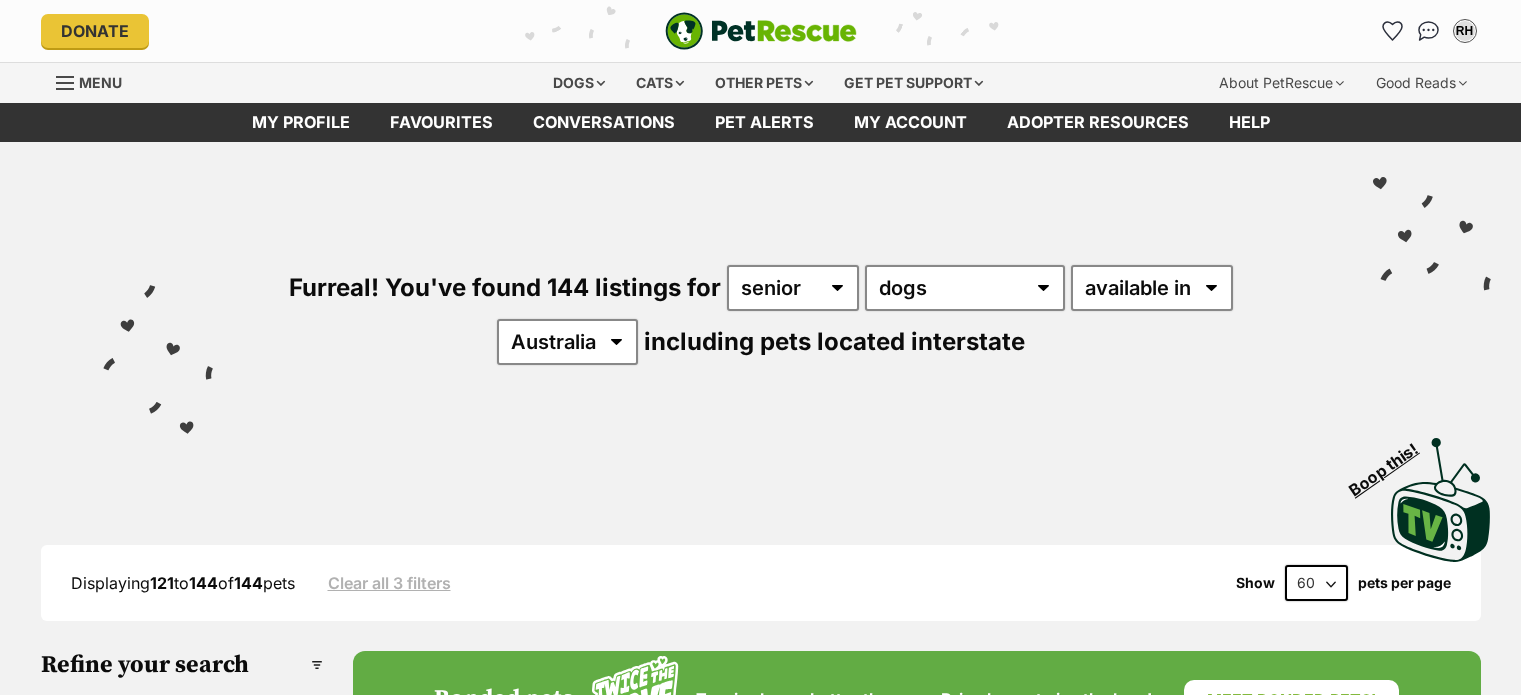 scroll, scrollTop: 0, scrollLeft: 0, axis: both 